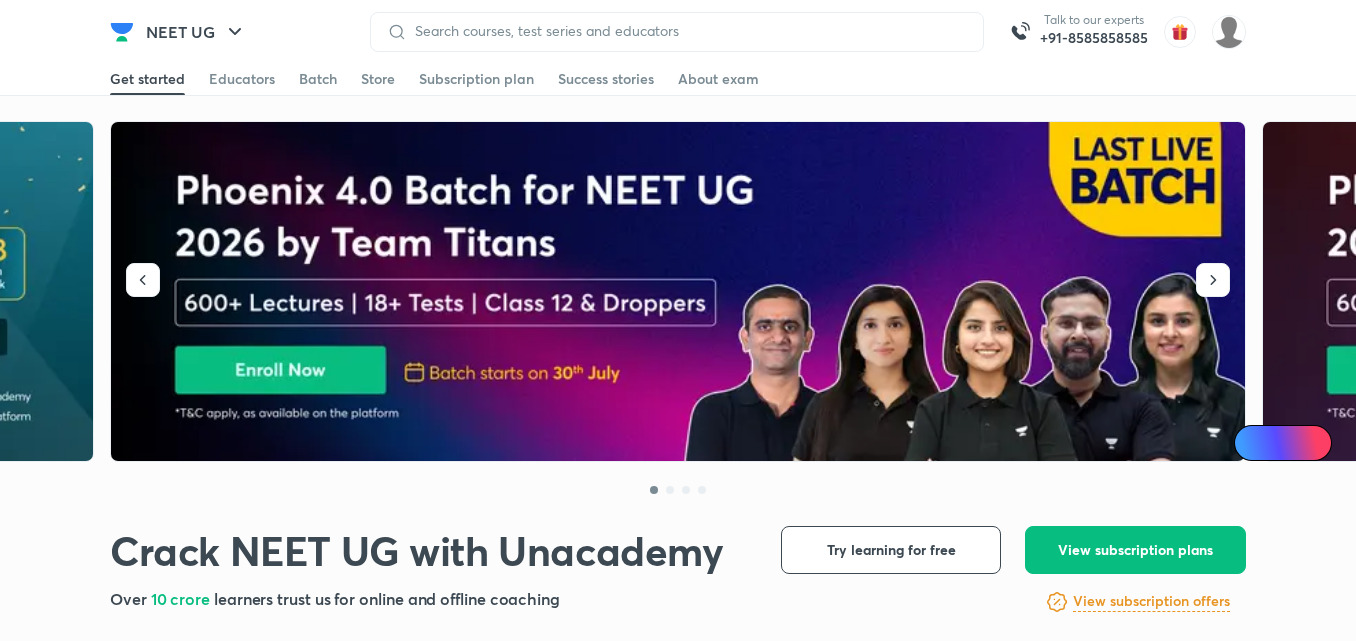 scroll, scrollTop: 0, scrollLeft: 0, axis: both 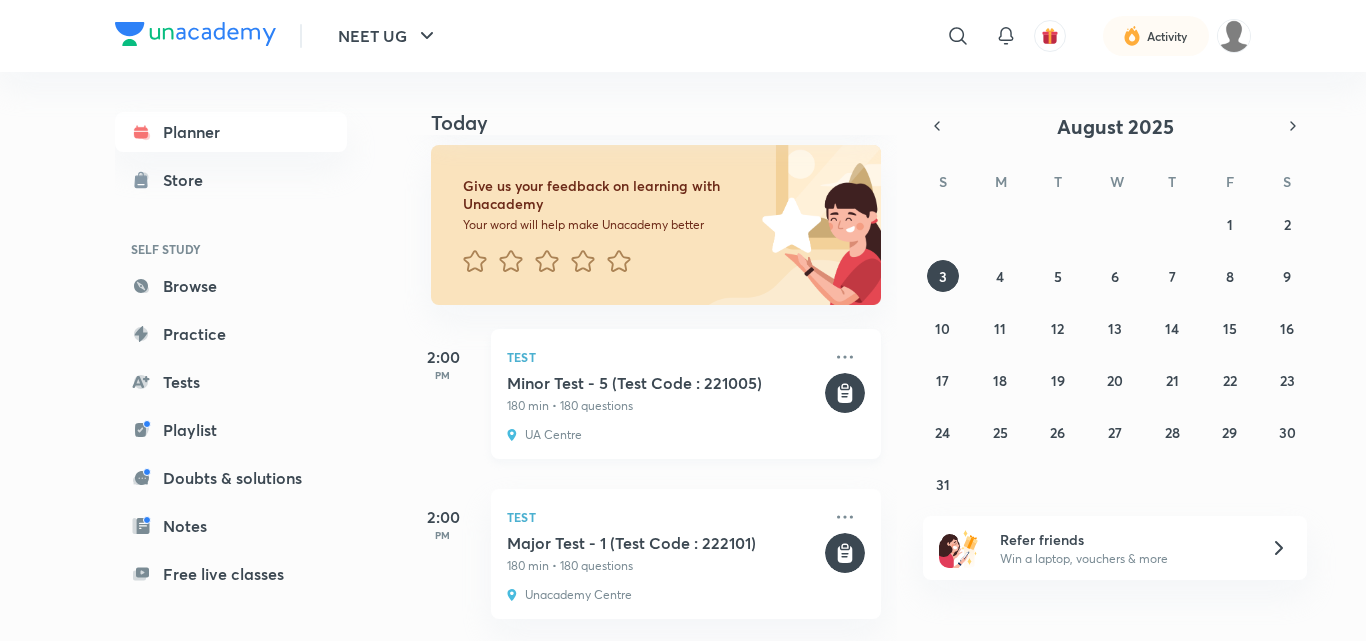 click on "180 min • 180 questions" at bounding box center (664, 406) 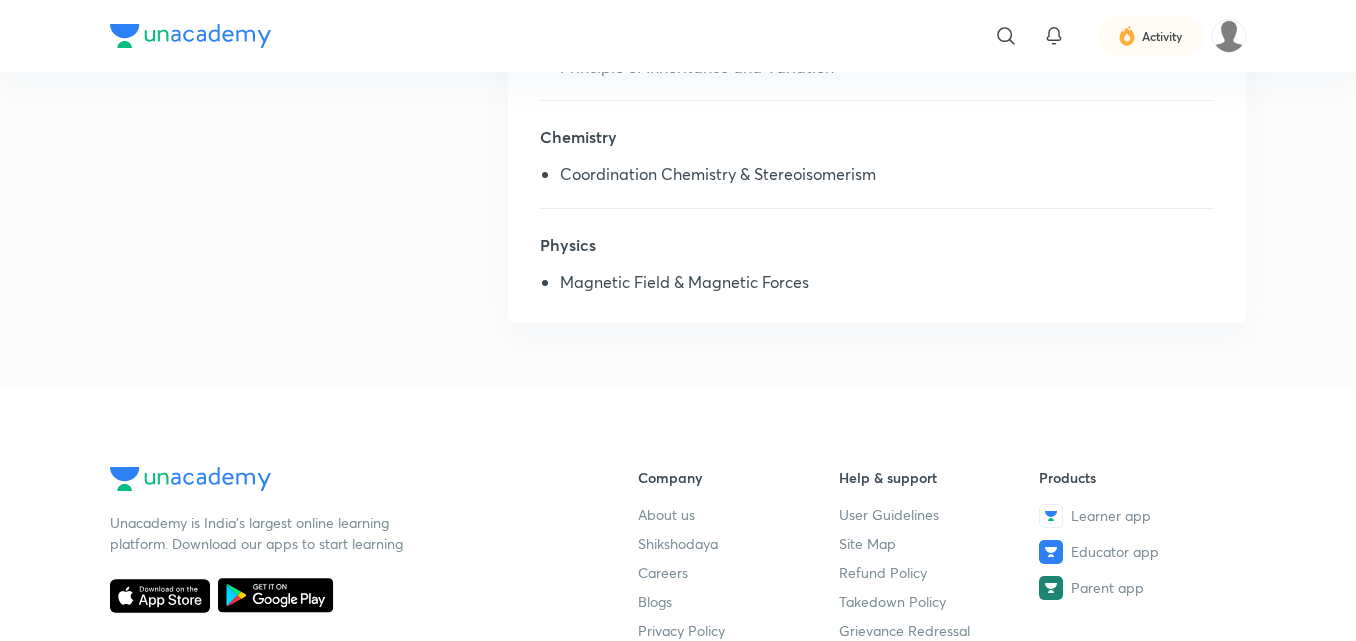 scroll, scrollTop: 0, scrollLeft: 0, axis: both 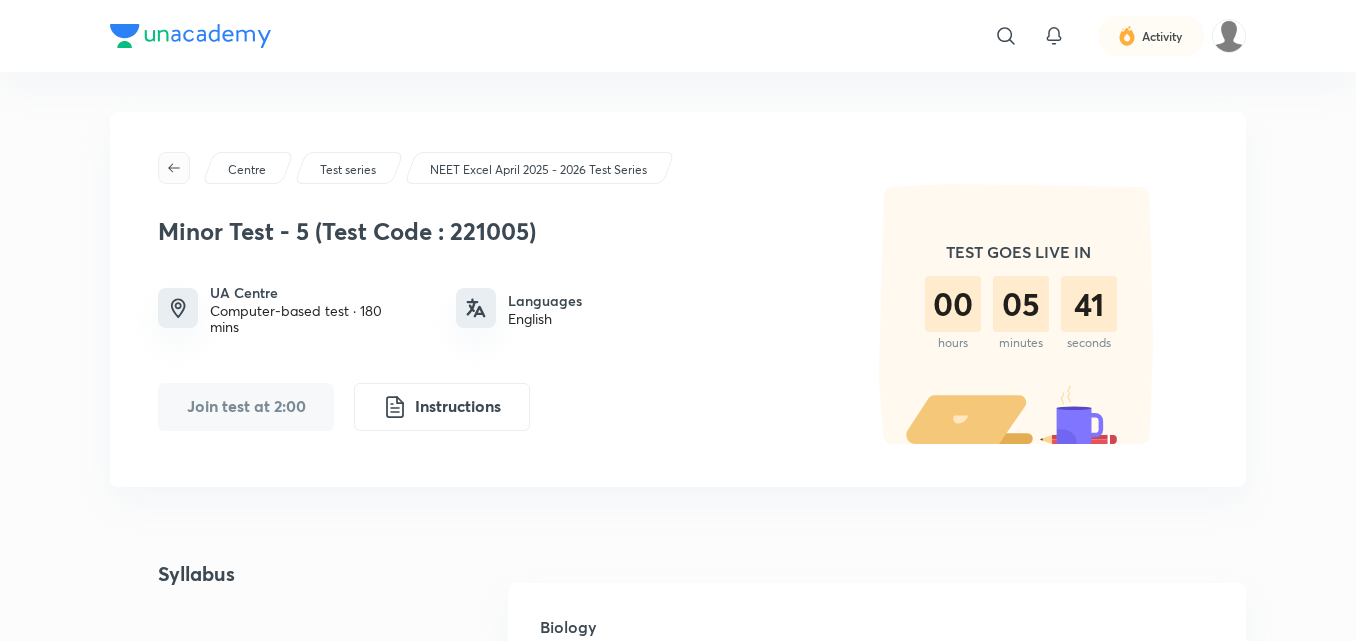 click 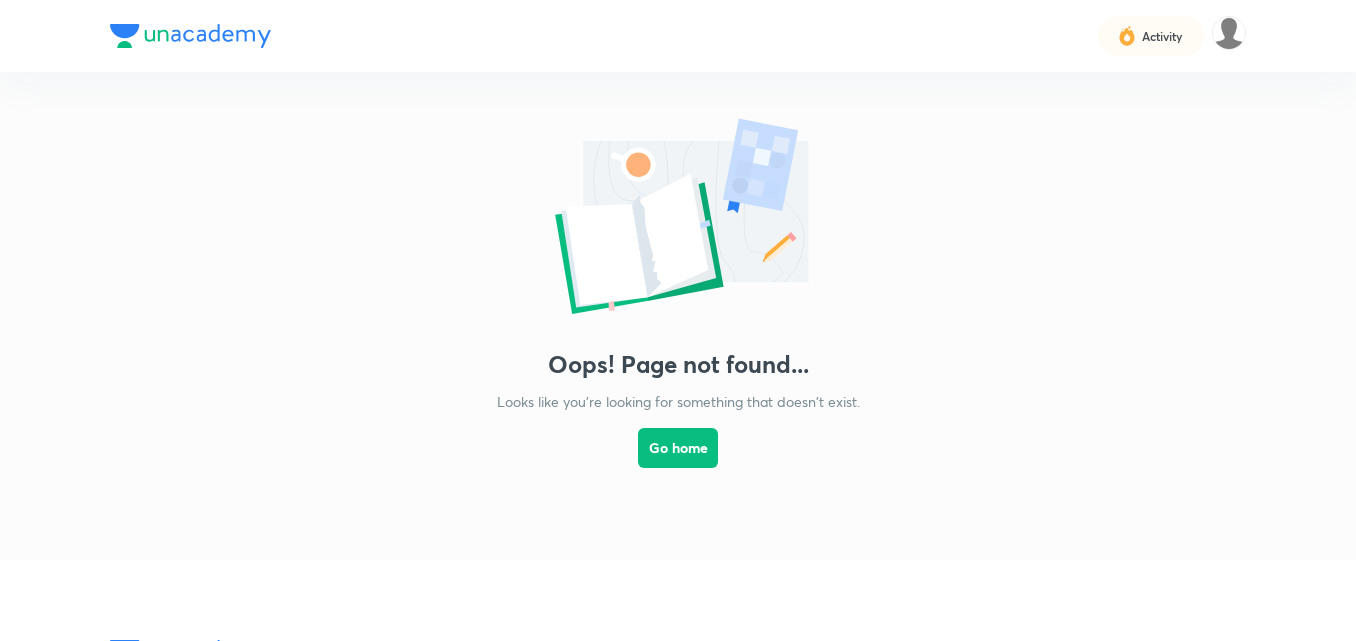 scroll, scrollTop: 0, scrollLeft: 0, axis: both 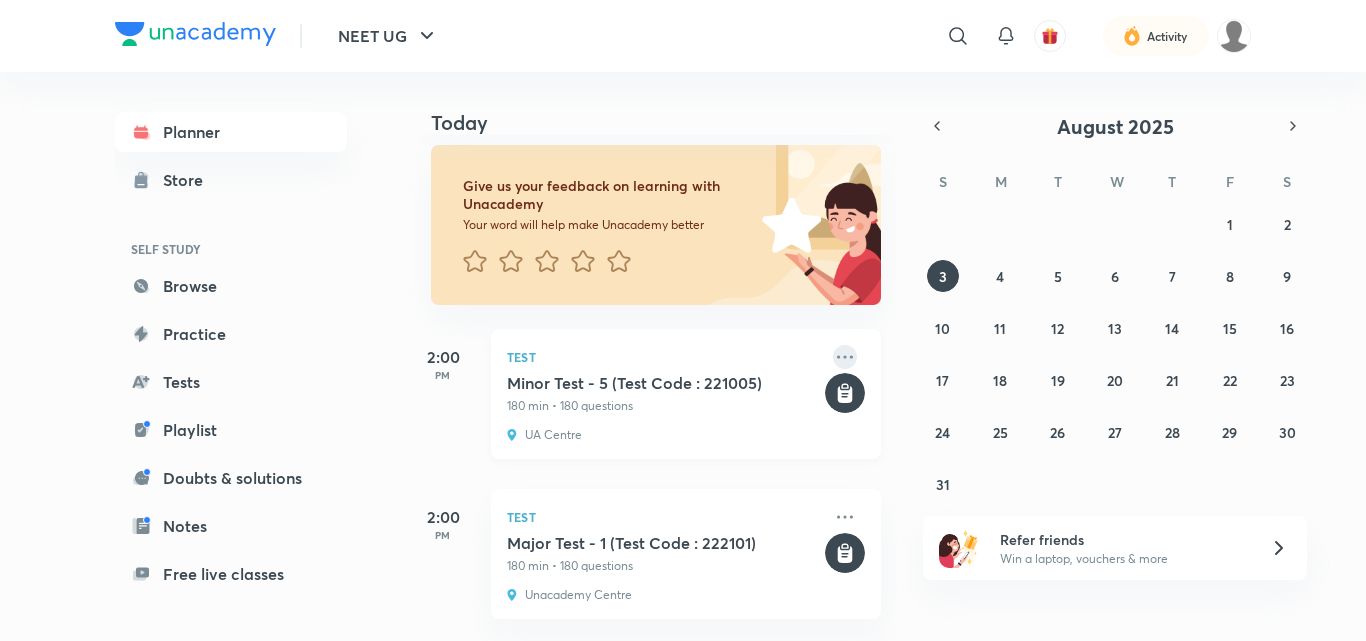 click 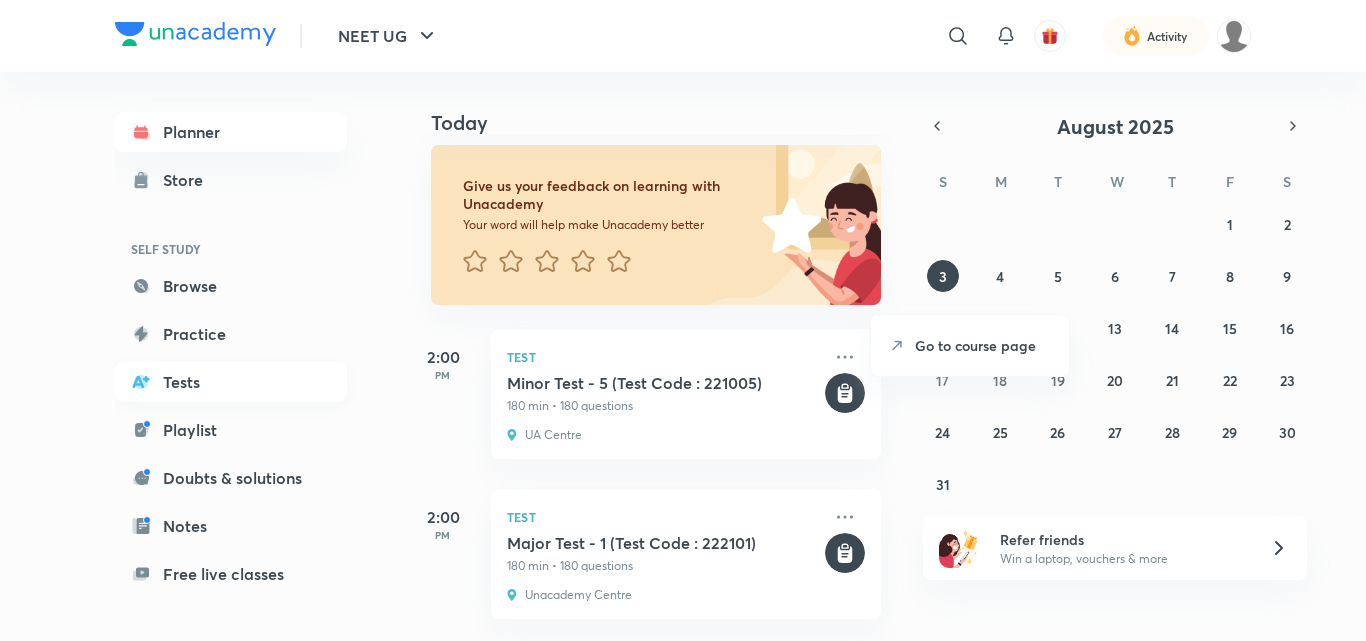click on "Tests" at bounding box center (231, 382) 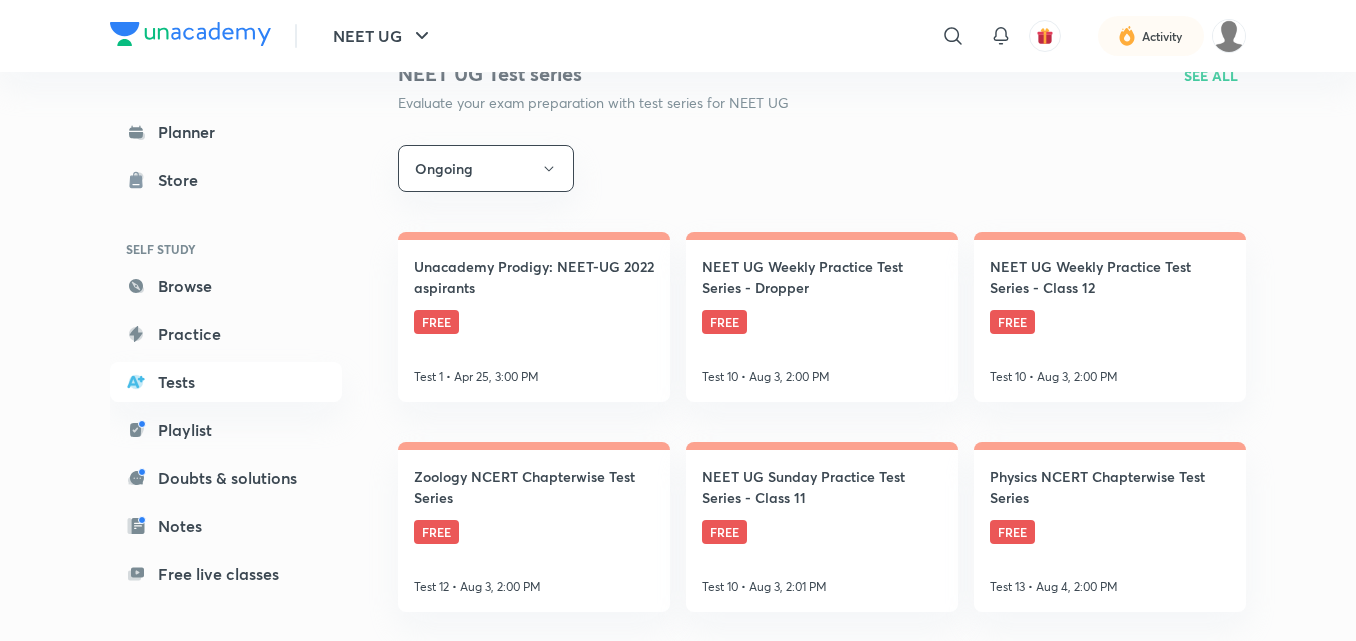 scroll, scrollTop: 300, scrollLeft: 0, axis: vertical 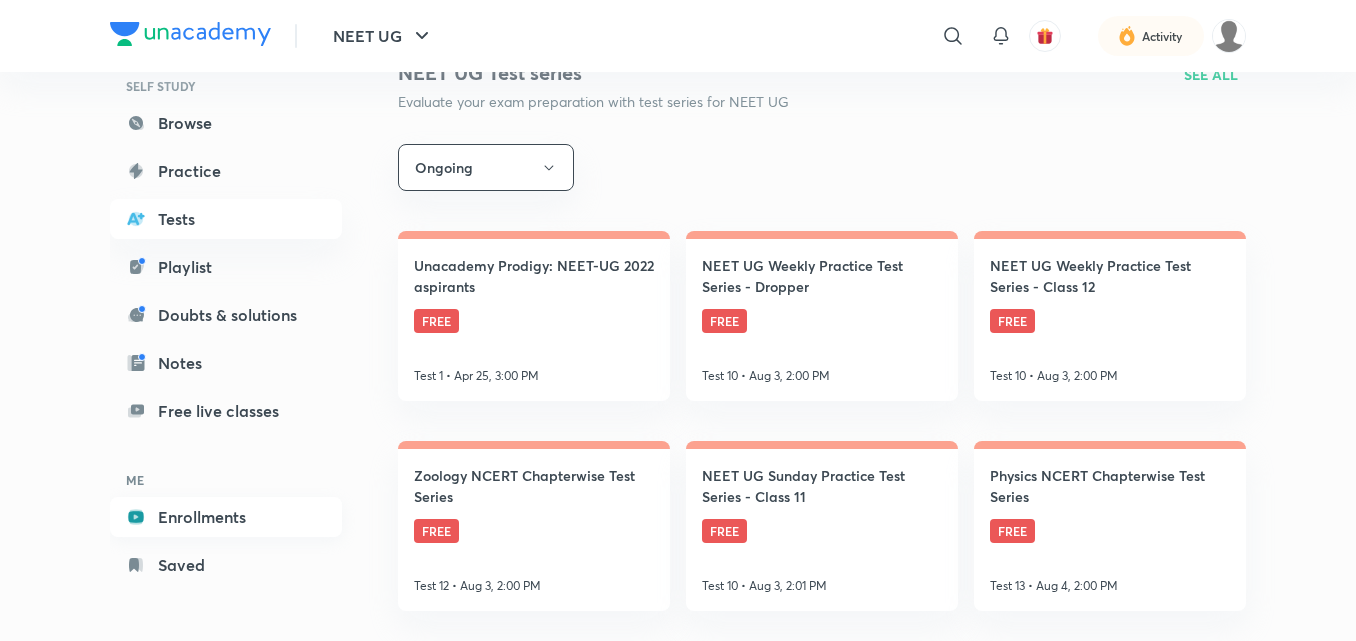 click on "Enrollments" at bounding box center [226, 517] 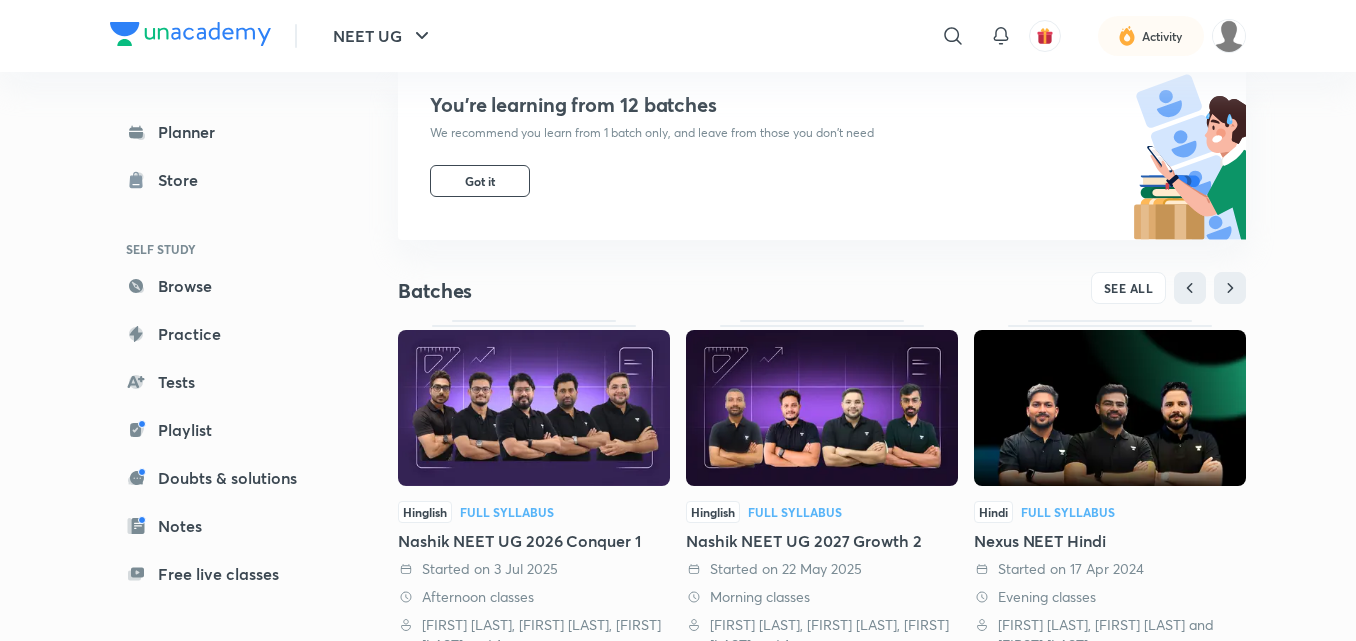 scroll, scrollTop: 227, scrollLeft: 0, axis: vertical 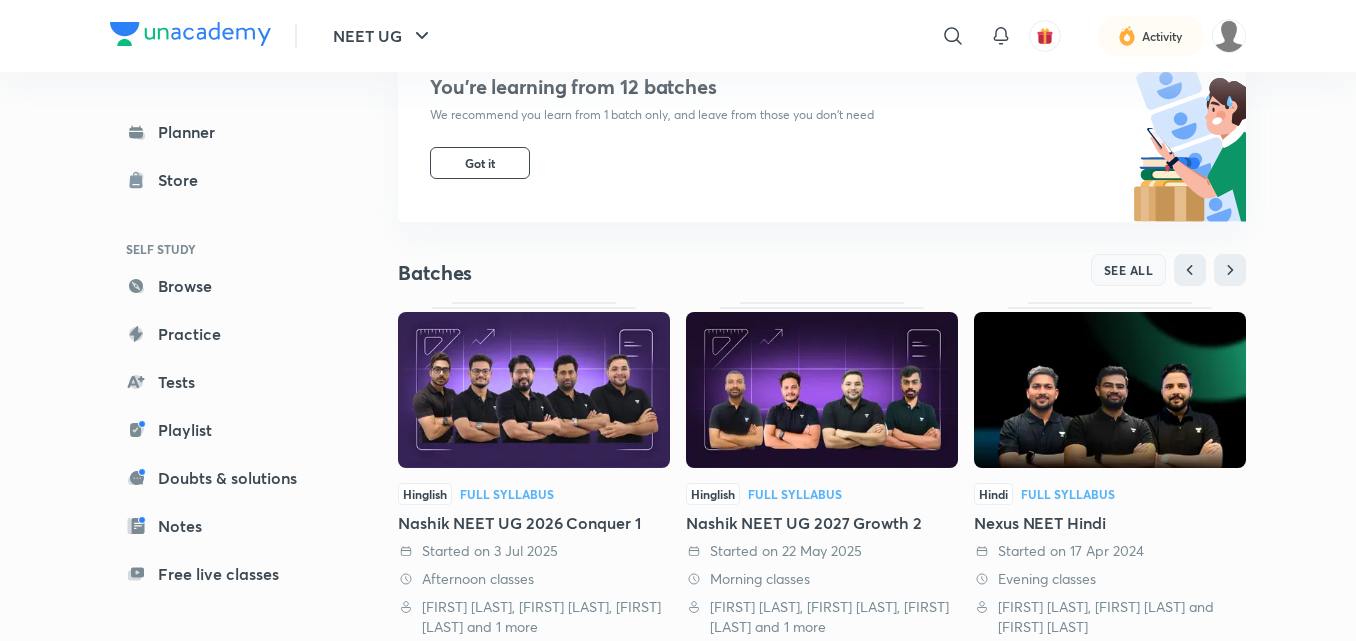 click on "SEE ALL" at bounding box center [1129, 270] 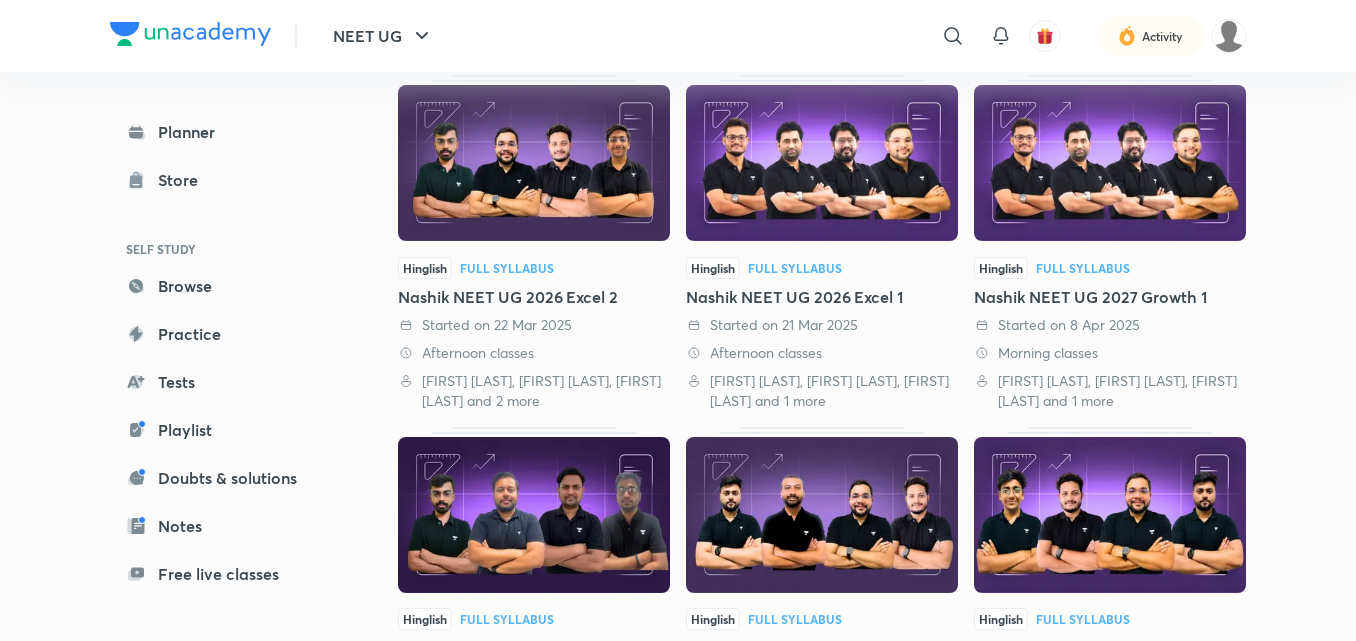 scroll, scrollTop: 567, scrollLeft: 0, axis: vertical 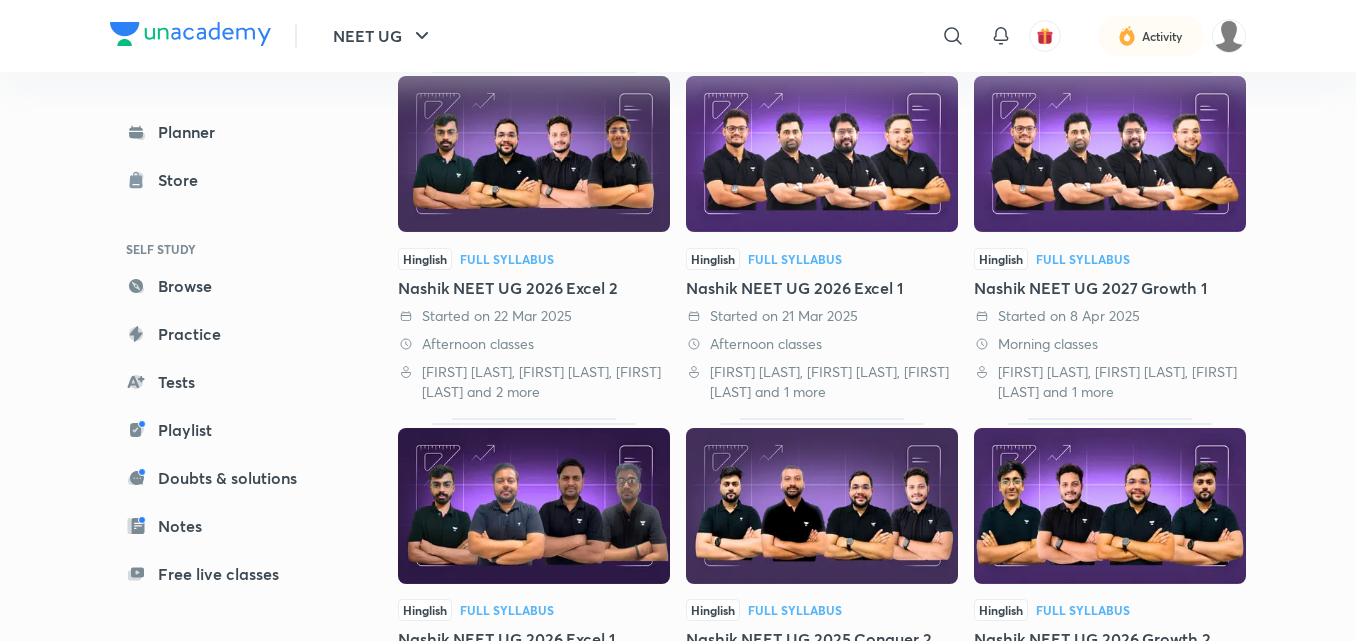 click at bounding box center [1110, 154] 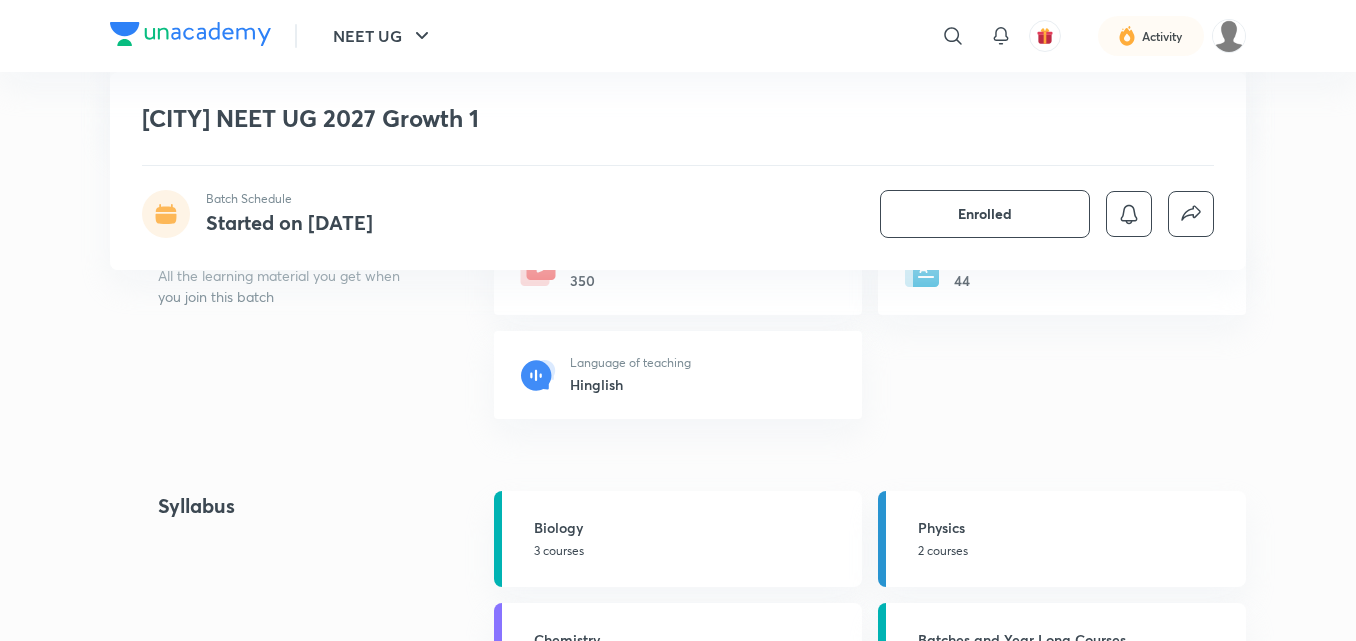 scroll, scrollTop: 0, scrollLeft: 0, axis: both 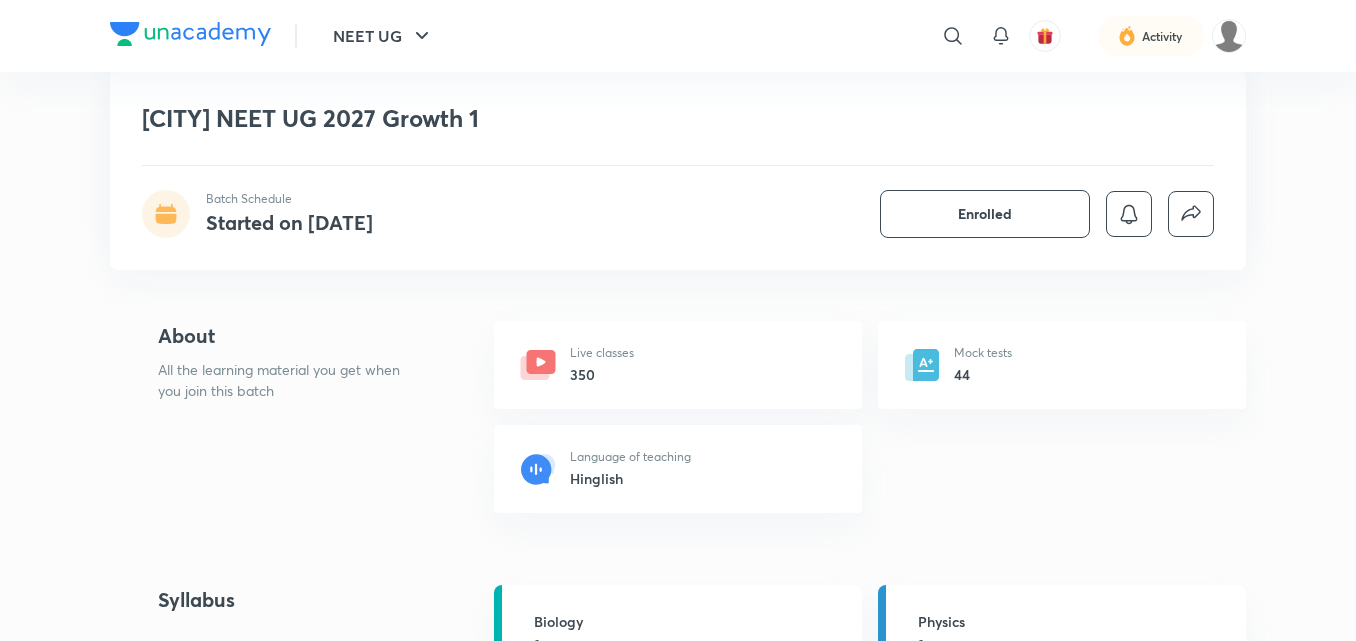 click 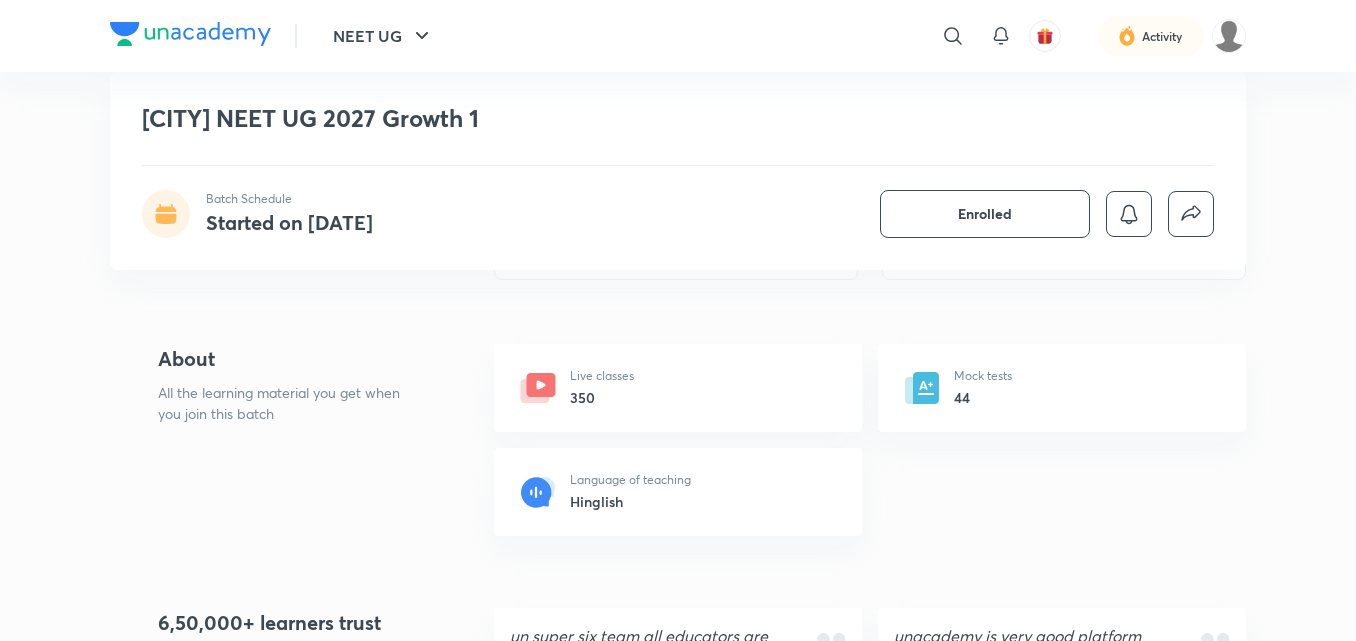 scroll, scrollTop: 1360, scrollLeft: 0, axis: vertical 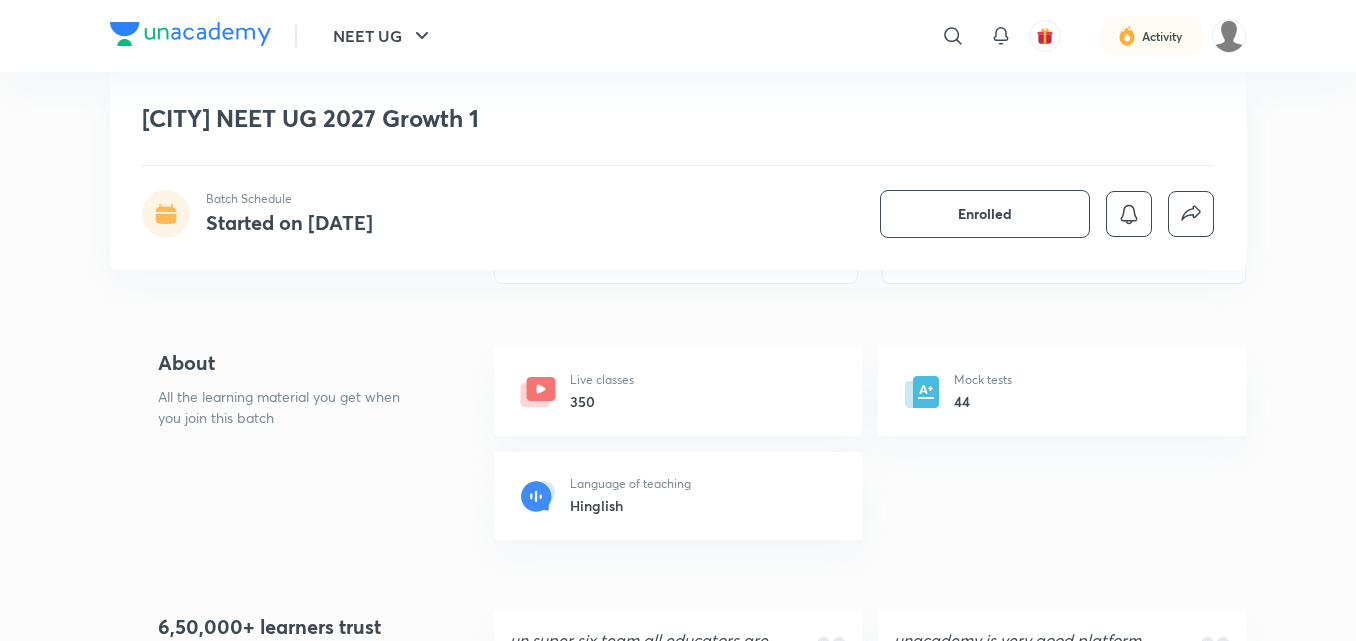 click on "Mock tests 44" at bounding box center [1062, 392] 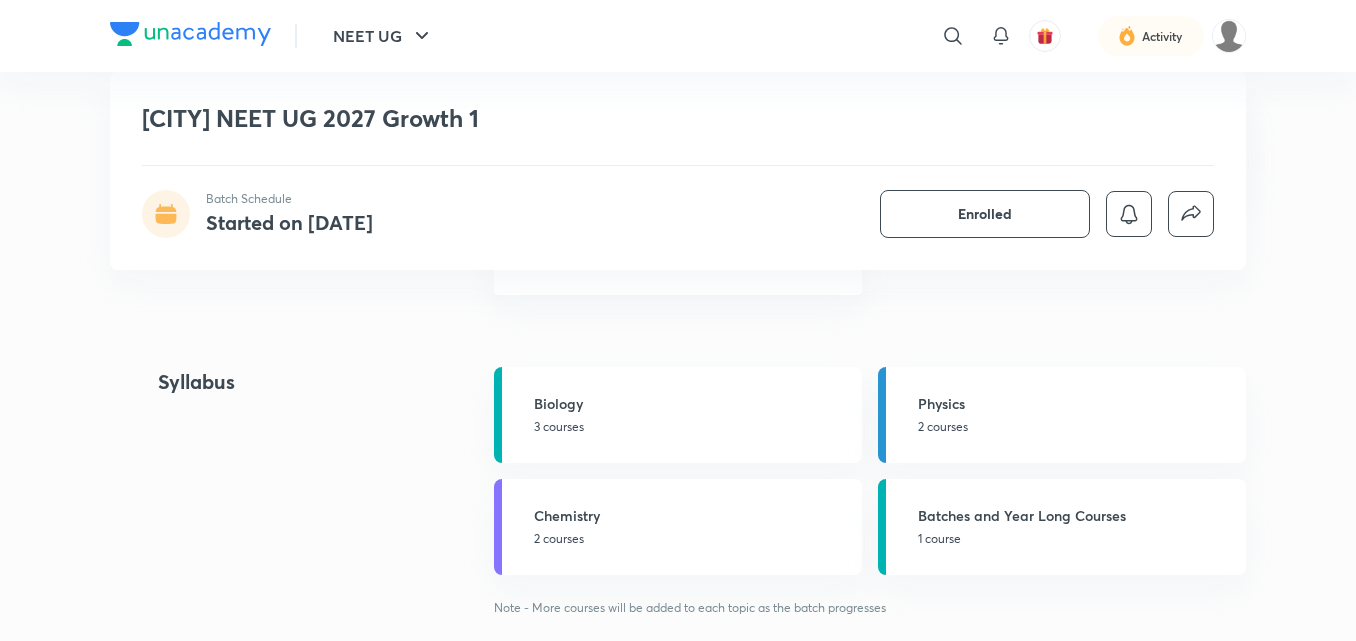 scroll, scrollTop: 520, scrollLeft: 0, axis: vertical 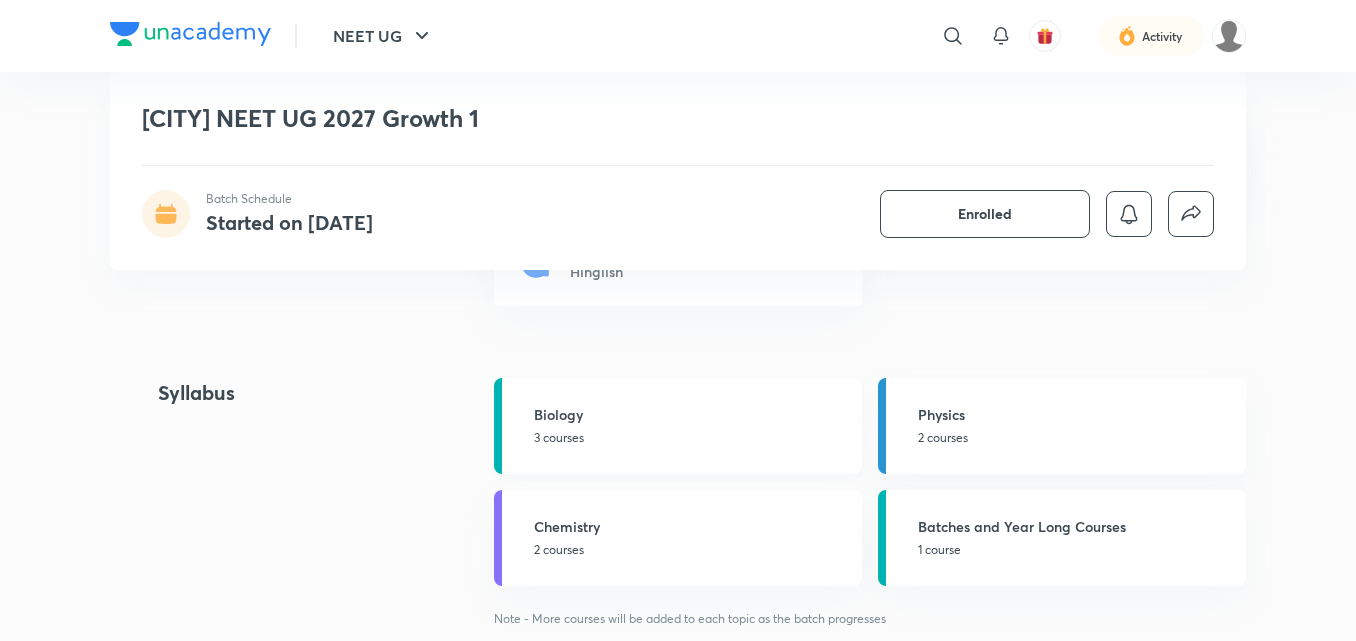 click on "Biology" at bounding box center (692, 414) 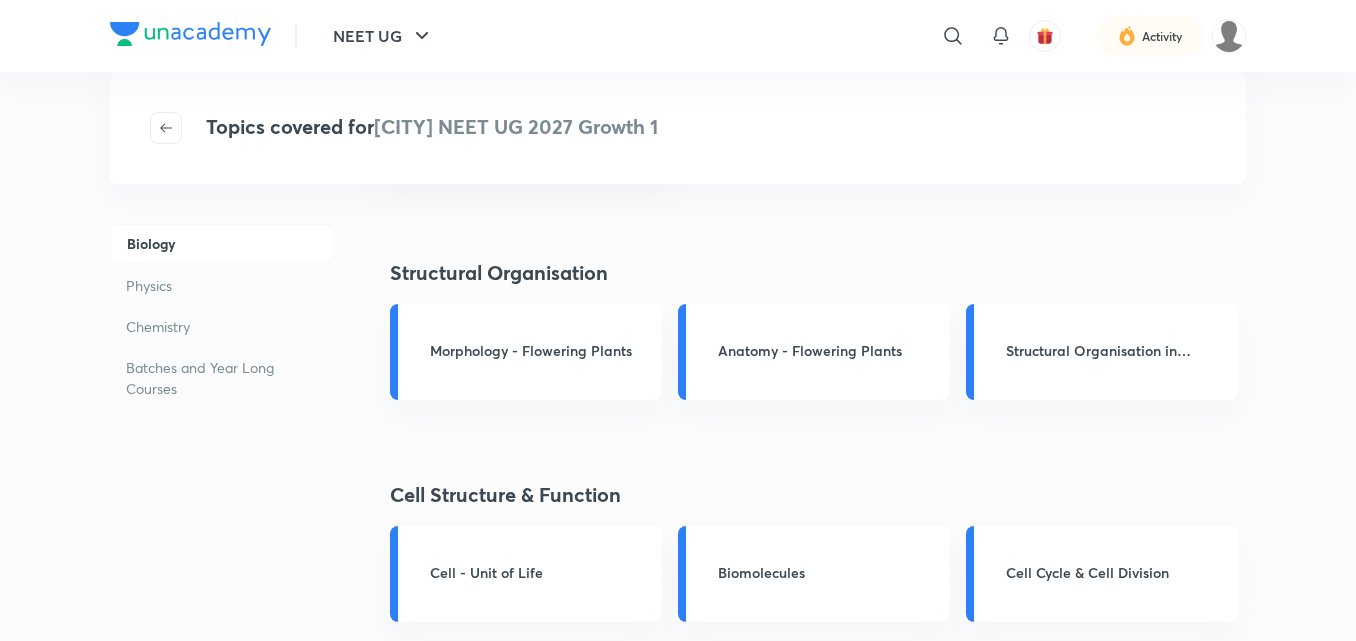 scroll, scrollTop: 0, scrollLeft: 0, axis: both 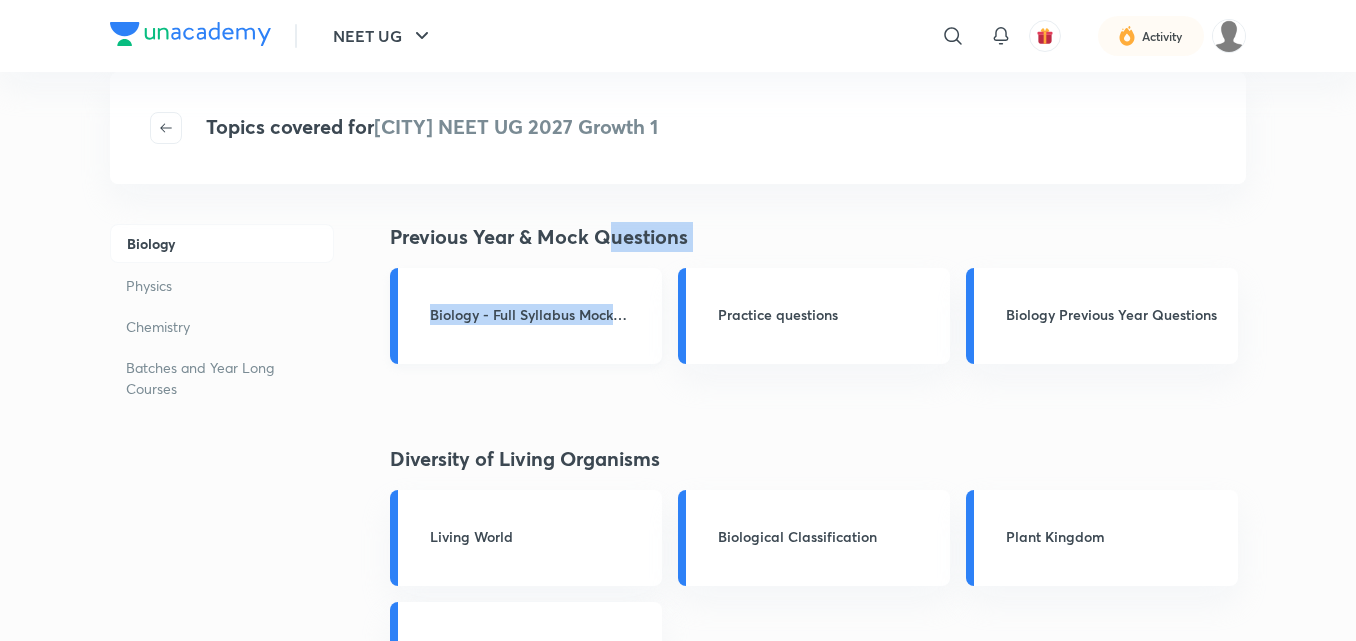 drag, startPoint x: 609, startPoint y: 270, endPoint x: 630, endPoint y: 323, distance: 57.00877 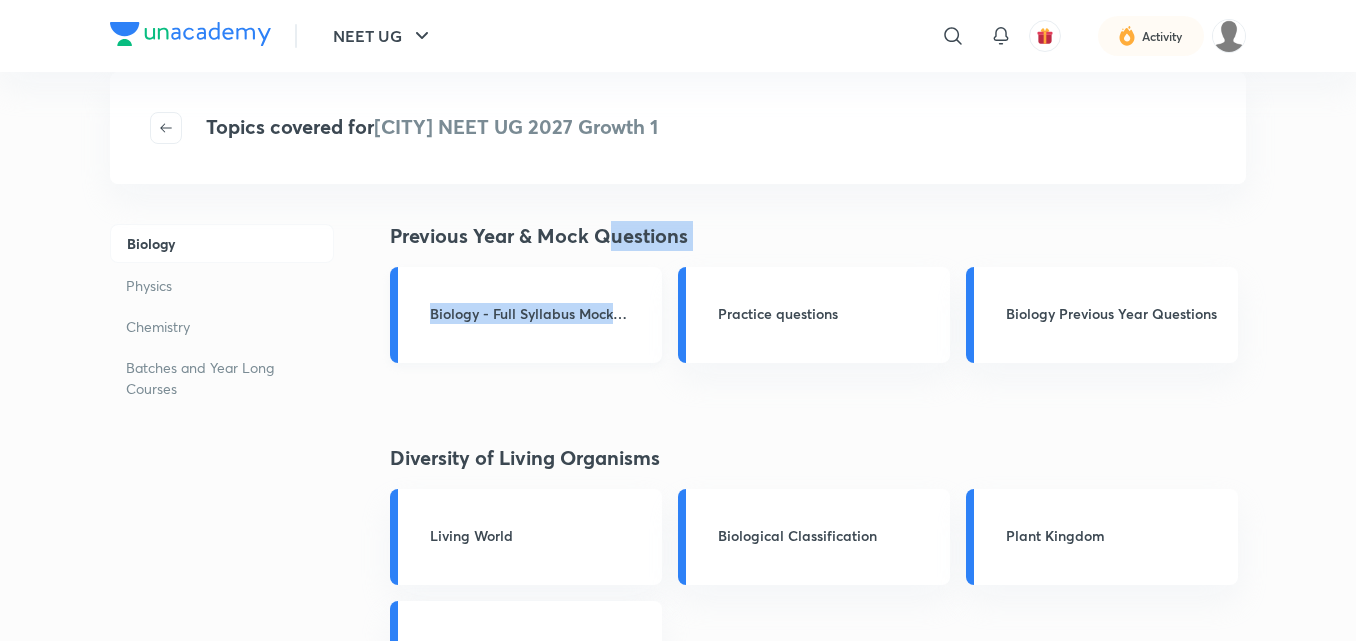 scroll, scrollTop: 0, scrollLeft: 0, axis: both 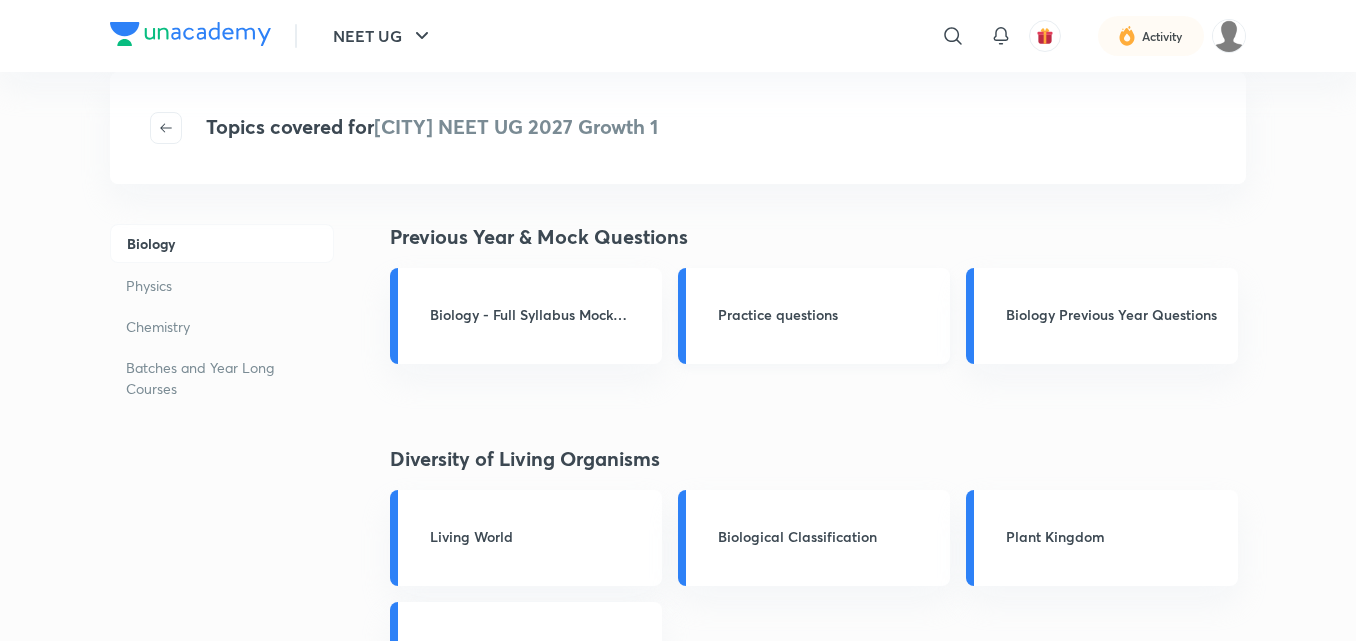 click on "Practice questions" at bounding box center [828, 314] 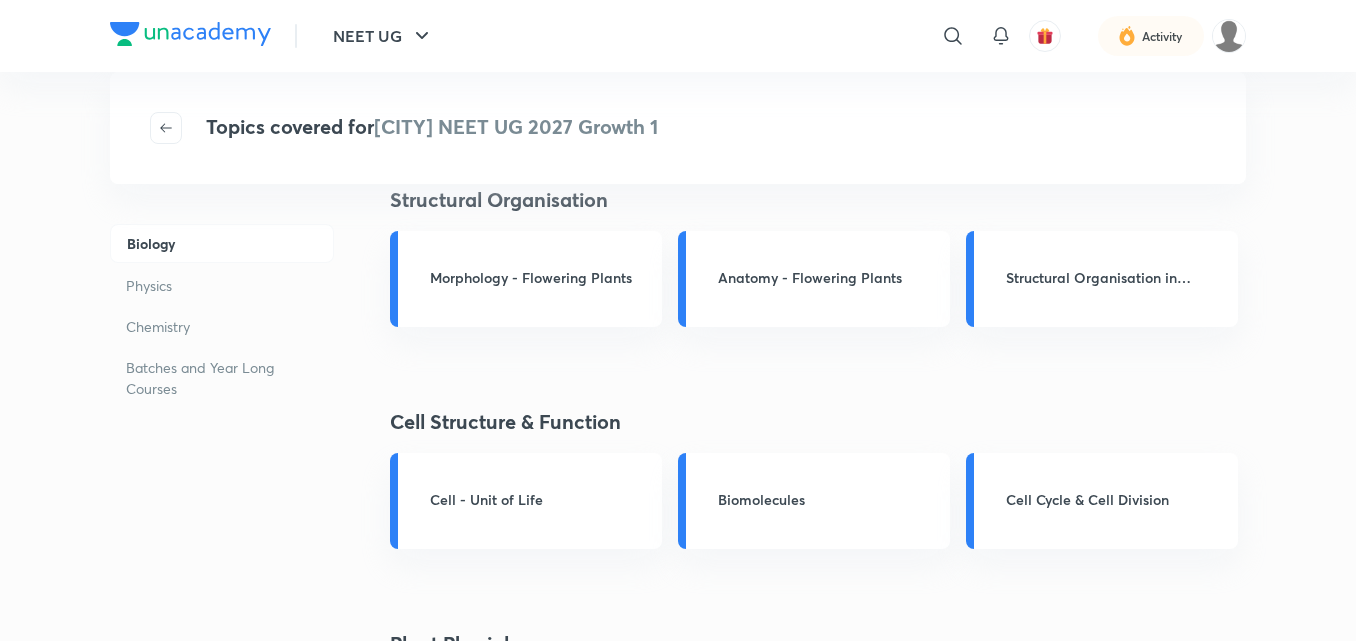 scroll, scrollTop: 0, scrollLeft: 0, axis: both 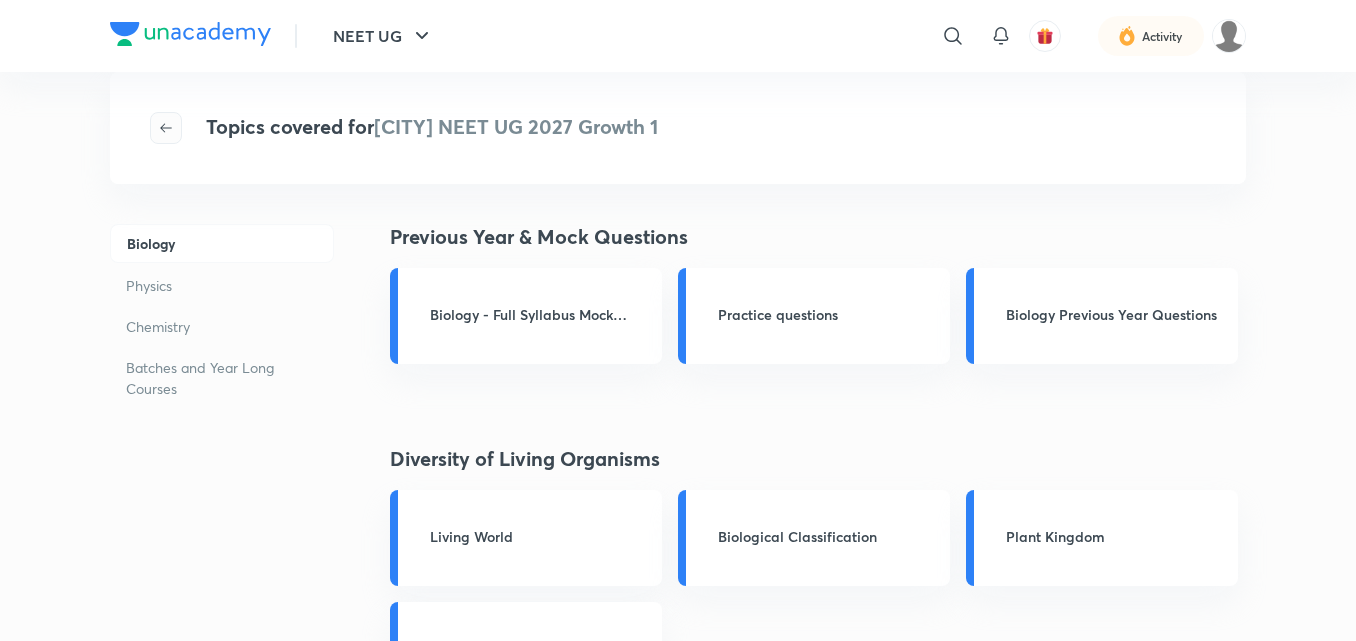 click 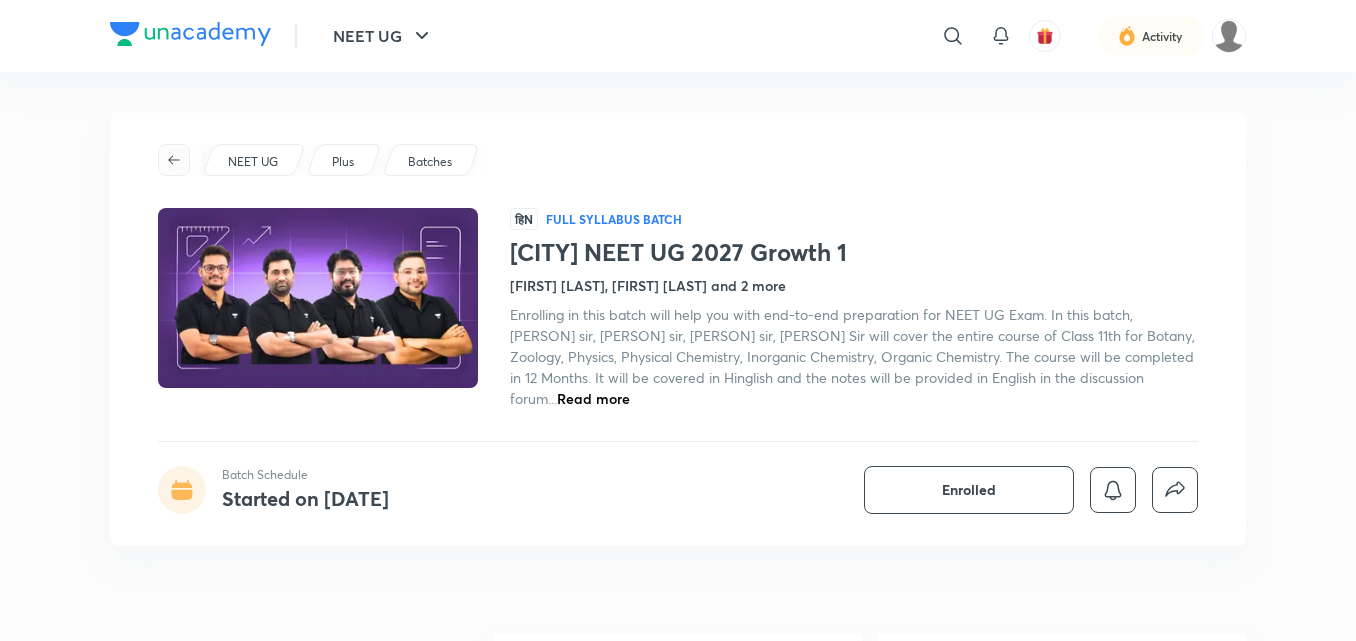 click at bounding box center (174, 160) 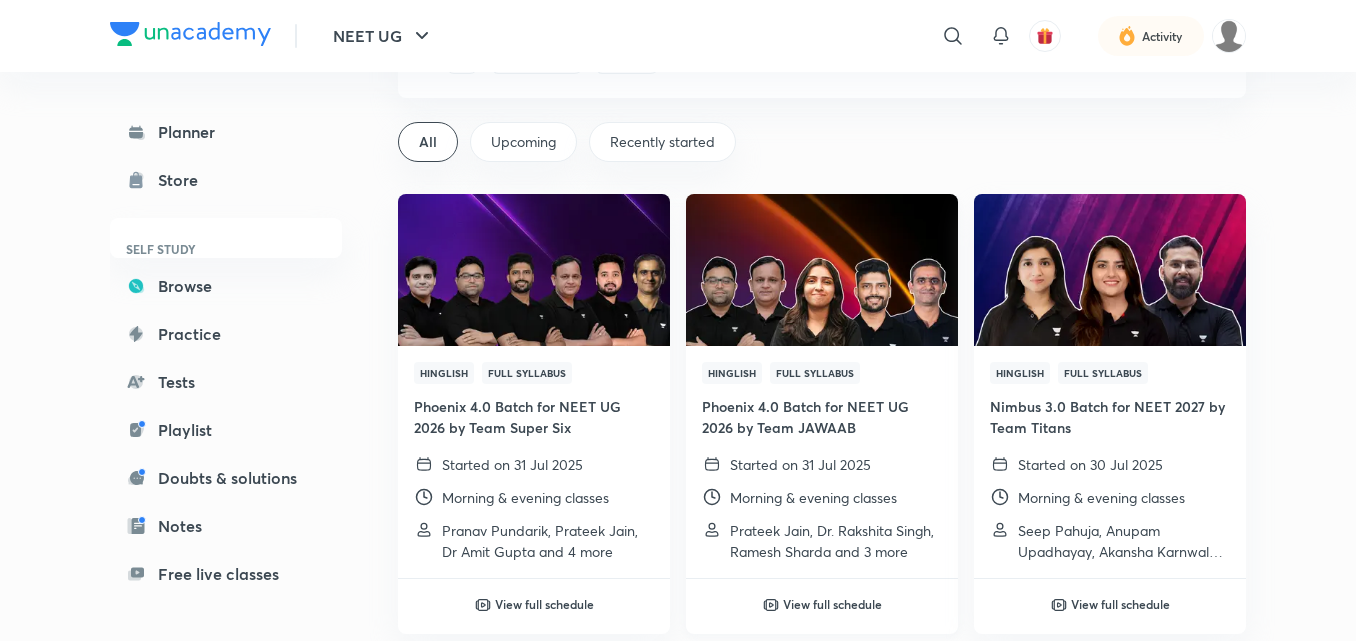 scroll, scrollTop: 0, scrollLeft: 0, axis: both 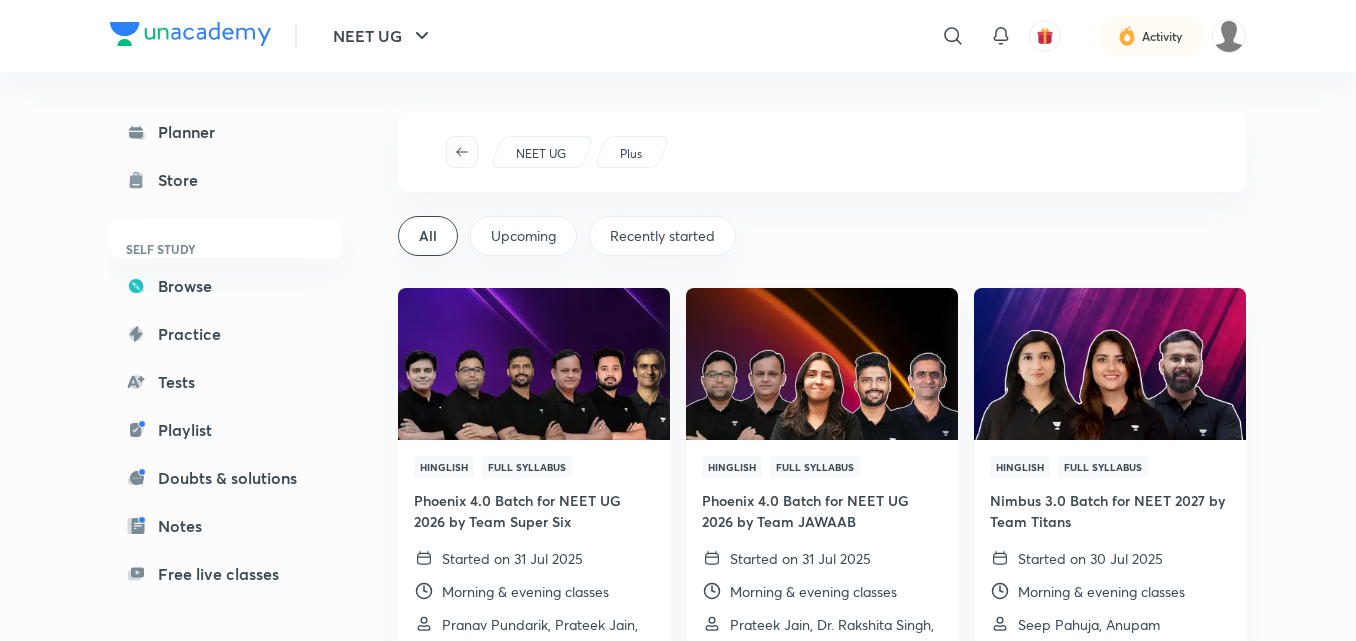 click 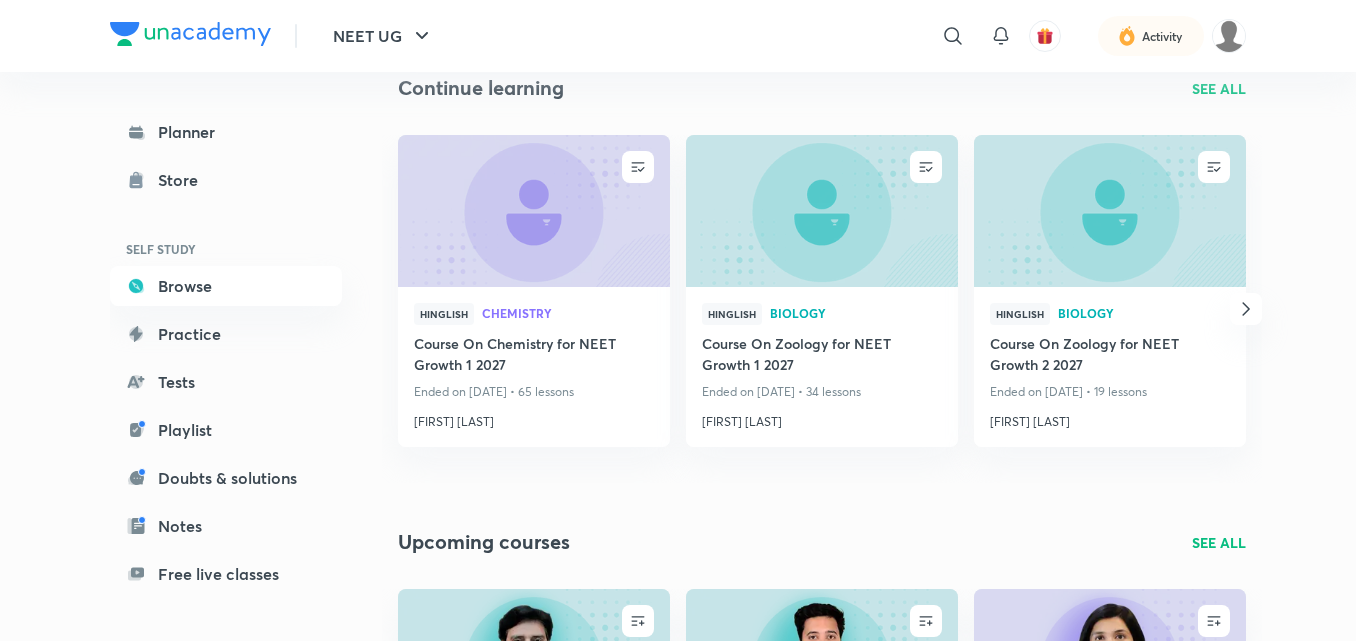 scroll, scrollTop: 233, scrollLeft: 0, axis: vertical 